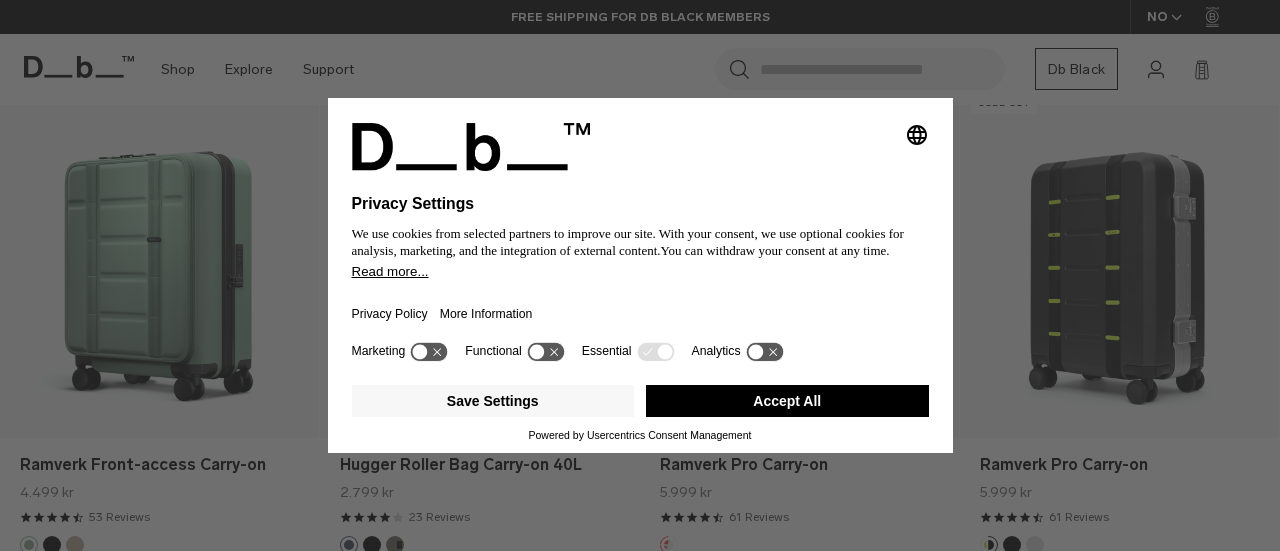 scroll, scrollTop: 1917, scrollLeft: 0, axis: vertical 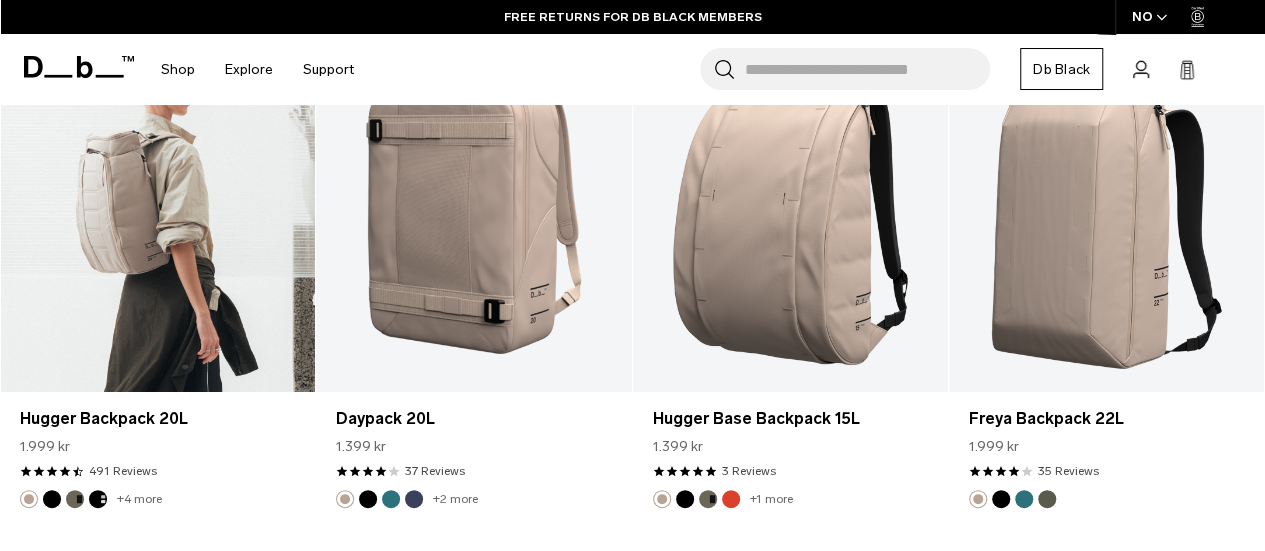 click at bounding box center (157, 217) 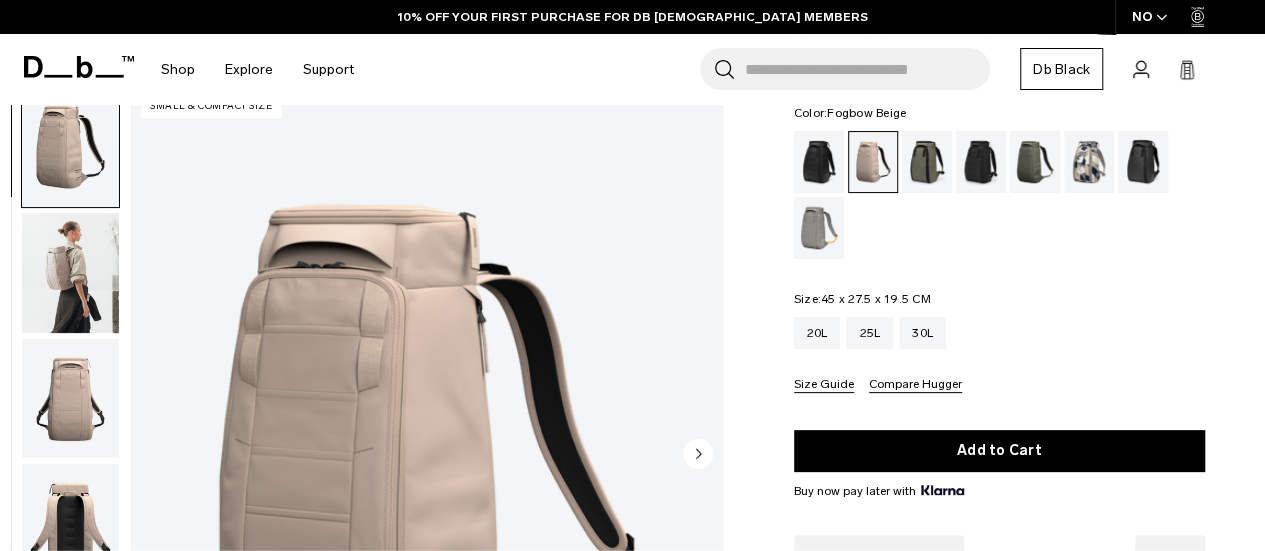 scroll, scrollTop: 116, scrollLeft: 0, axis: vertical 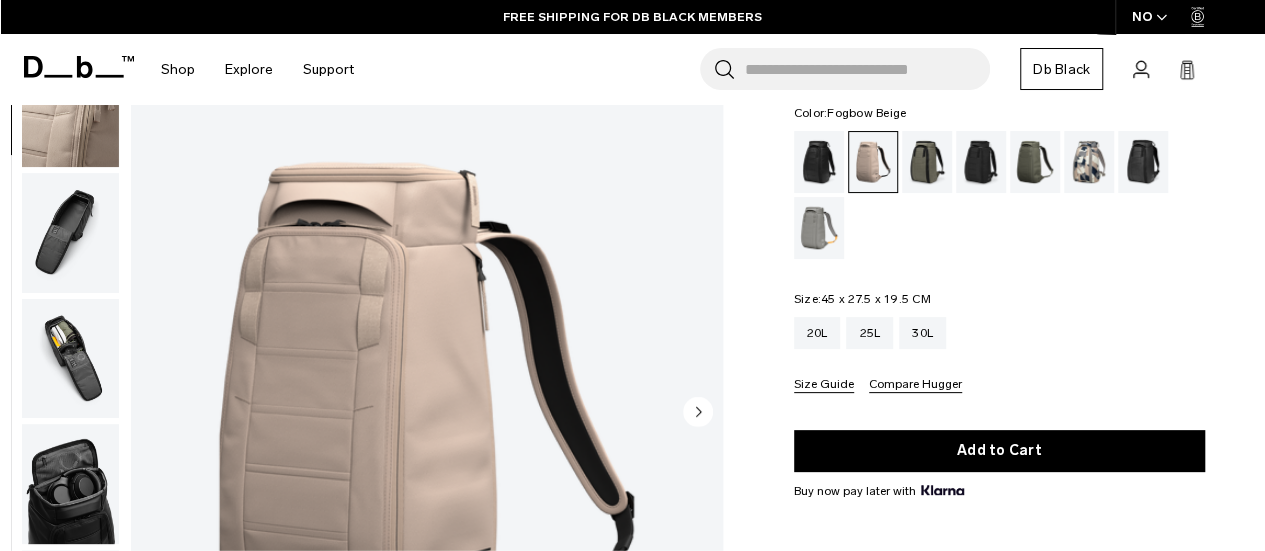 click at bounding box center (70, 359) 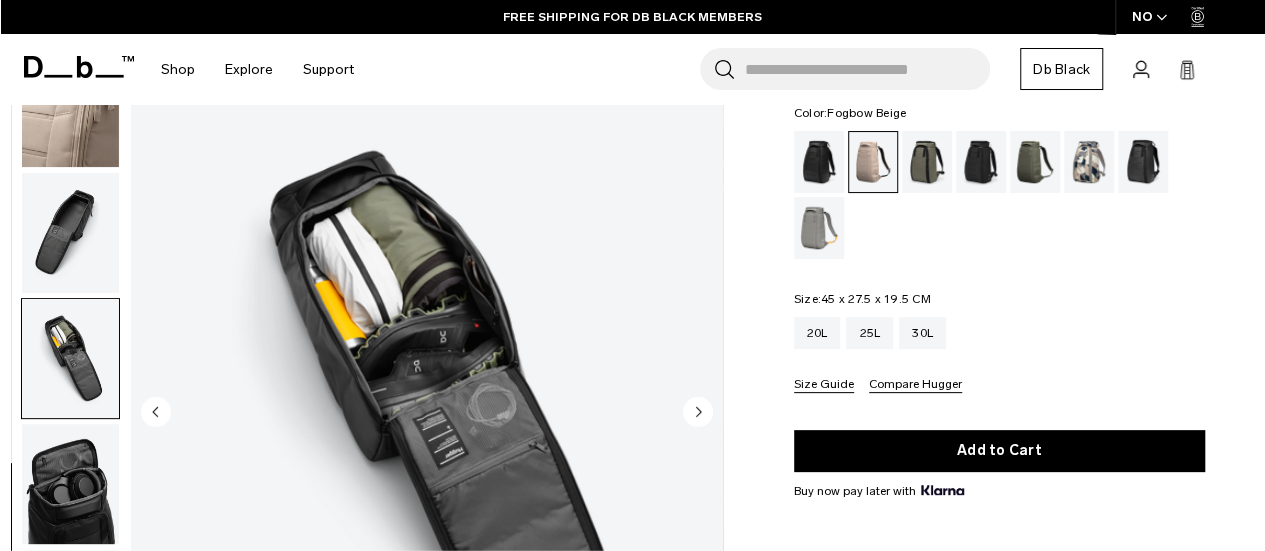 scroll, scrollTop: 516, scrollLeft: 0, axis: vertical 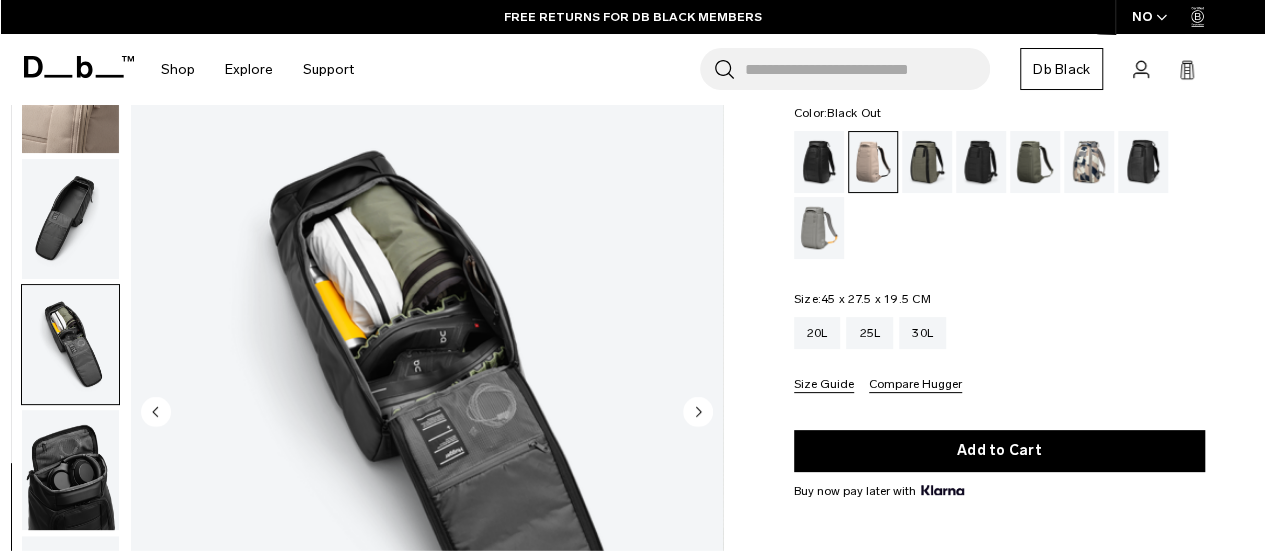click at bounding box center (819, 162) 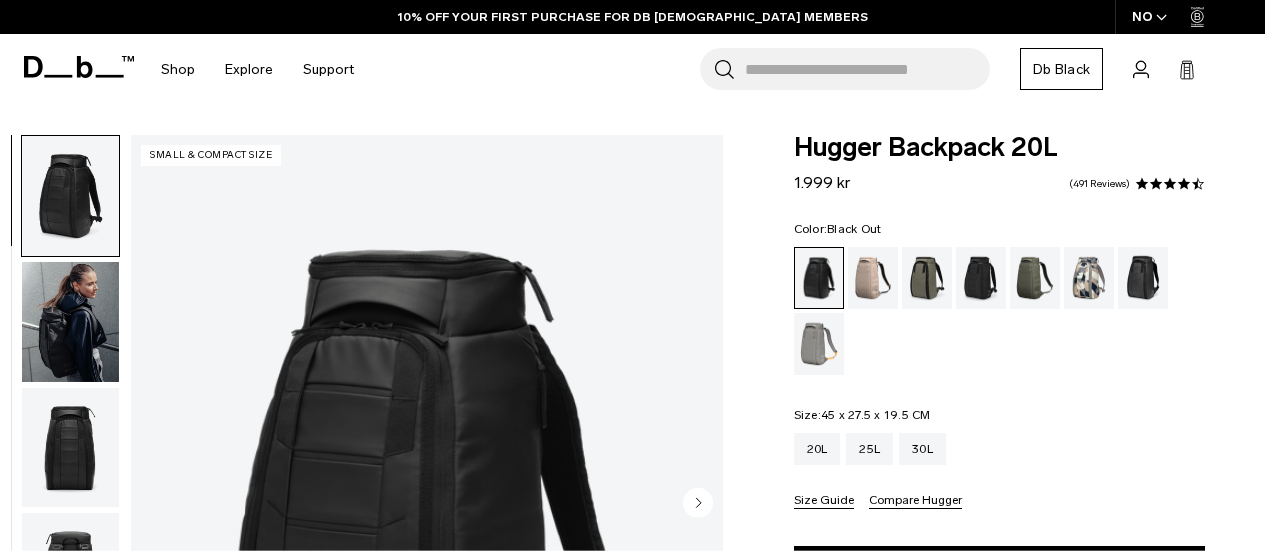 scroll, scrollTop: 0, scrollLeft: 0, axis: both 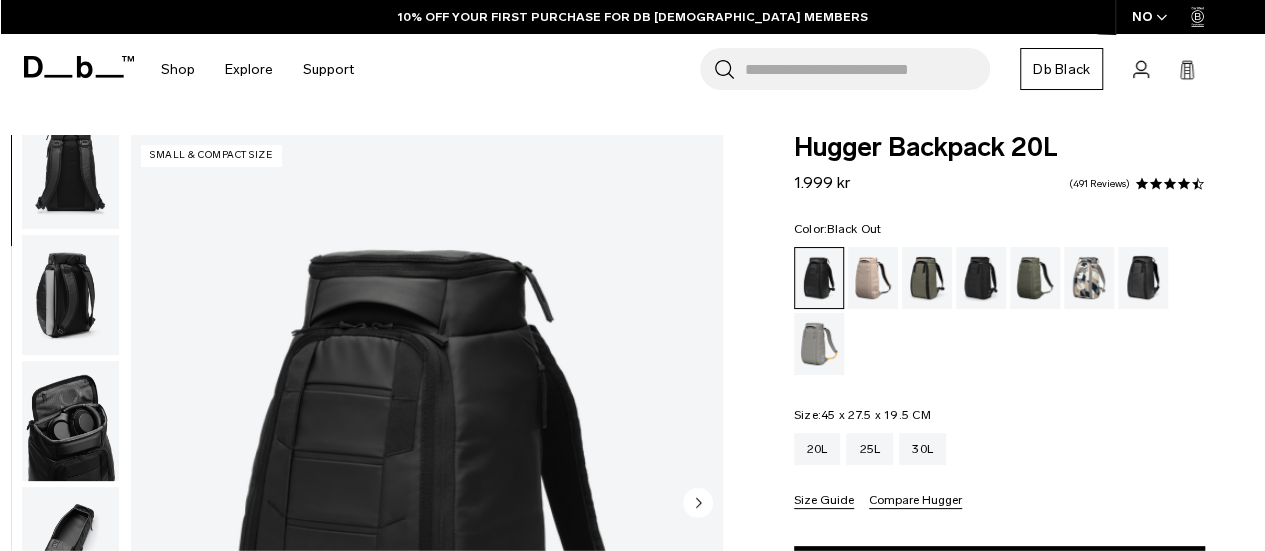 click at bounding box center [70, 295] 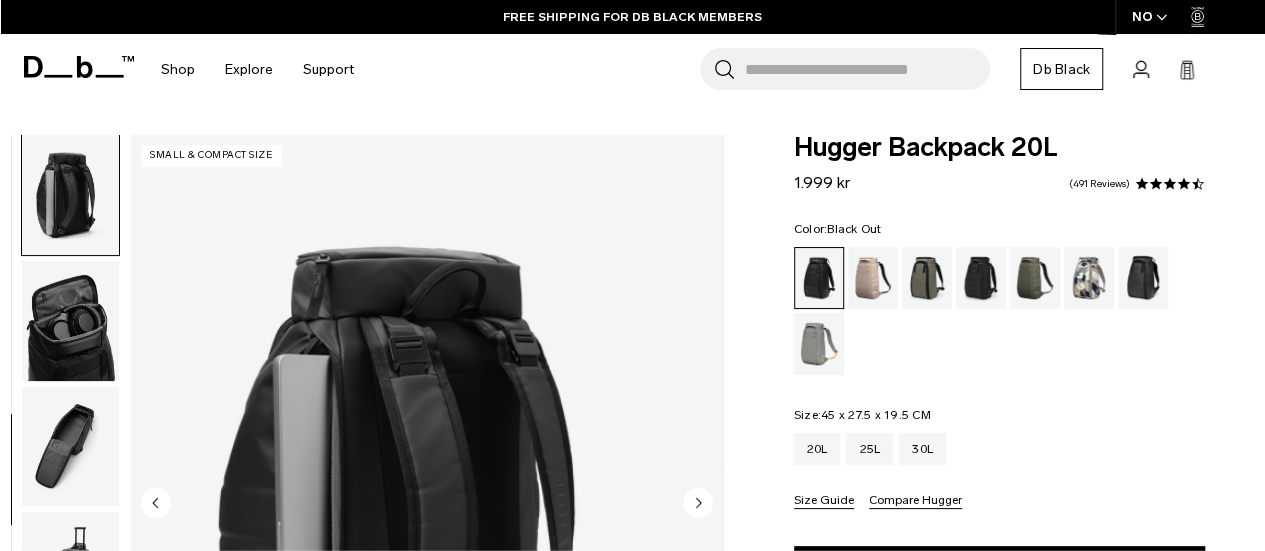 scroll, scrollTop: 516, scrollLeft: 0, axis: vertical 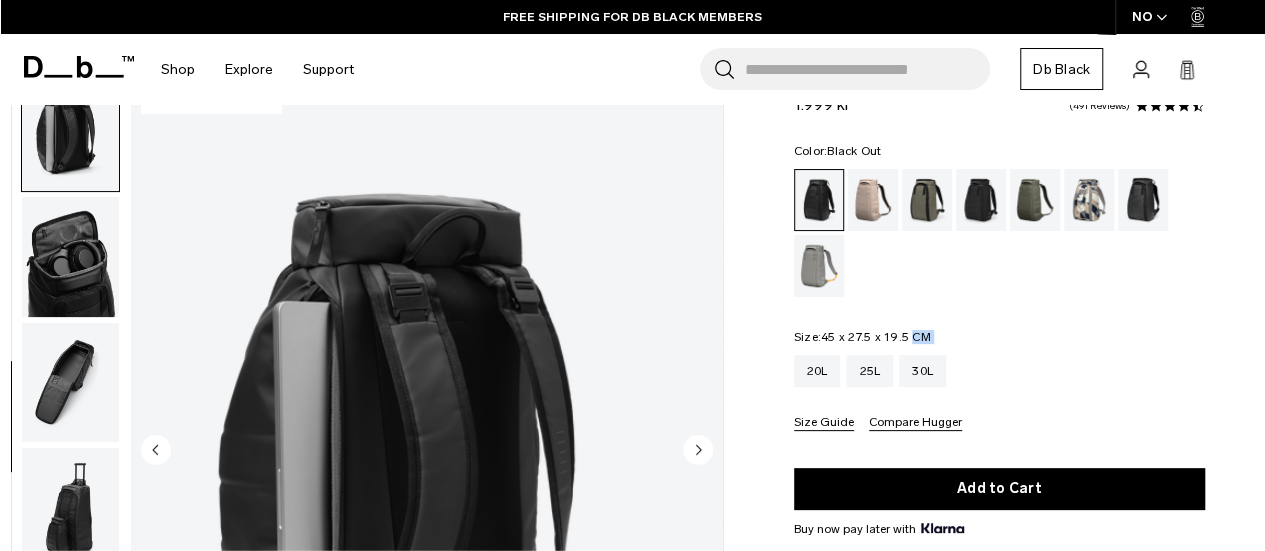 drag, startPoint x: 914, startPoint y: 335, endPoint x: 775, endPoint y: 343, distance: 139.23003 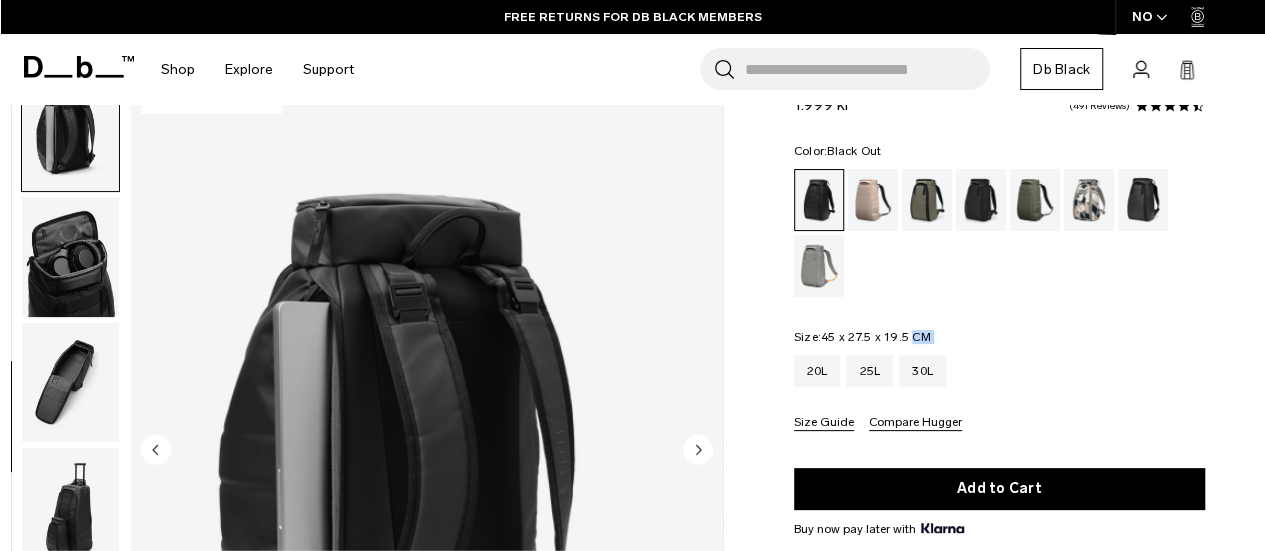 click at bounding box center (70, 383) 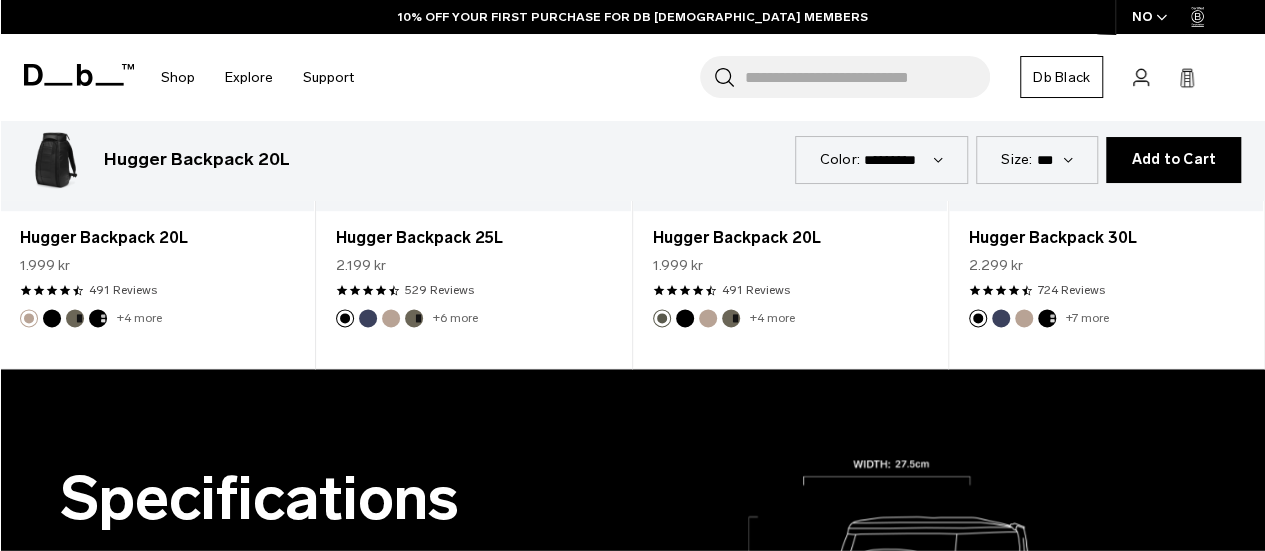 scroll, scrollTop: 1207, scrollLeft: 0, axis: vertical 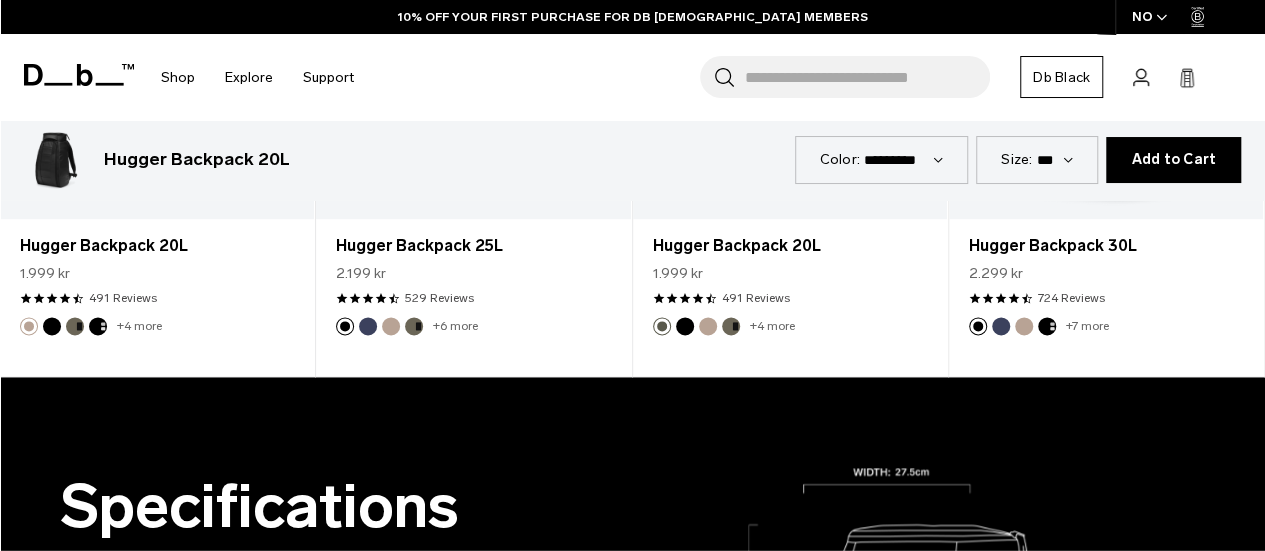 click on "Hugger Backpack 20L" at bounding box center (790, 246) 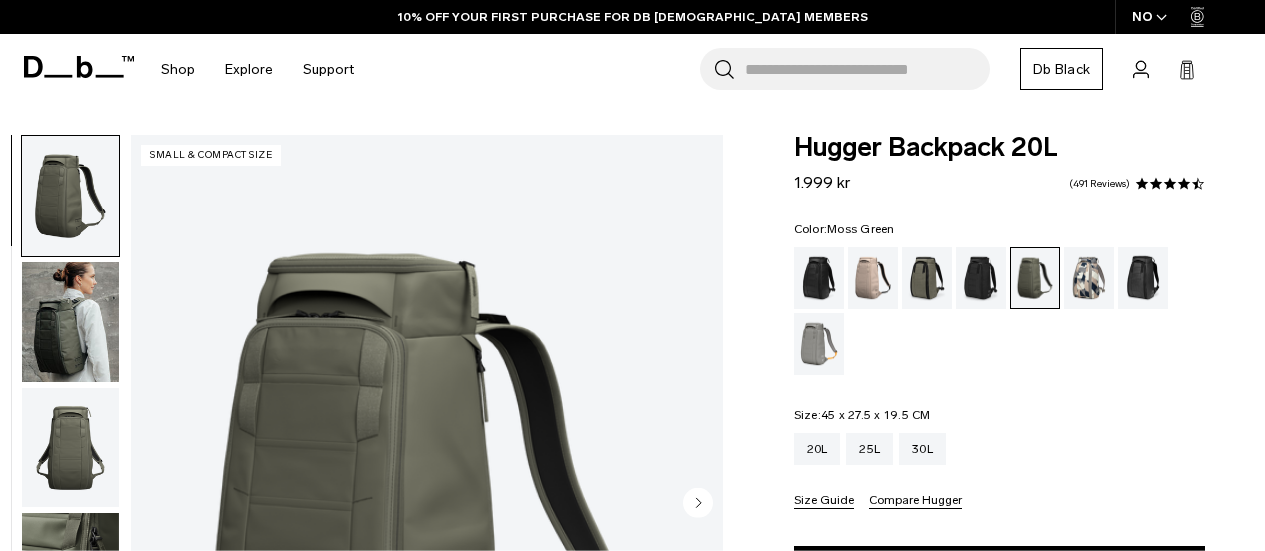 scroll, scrollTop: 0, scrollLeft: 0, axis: both 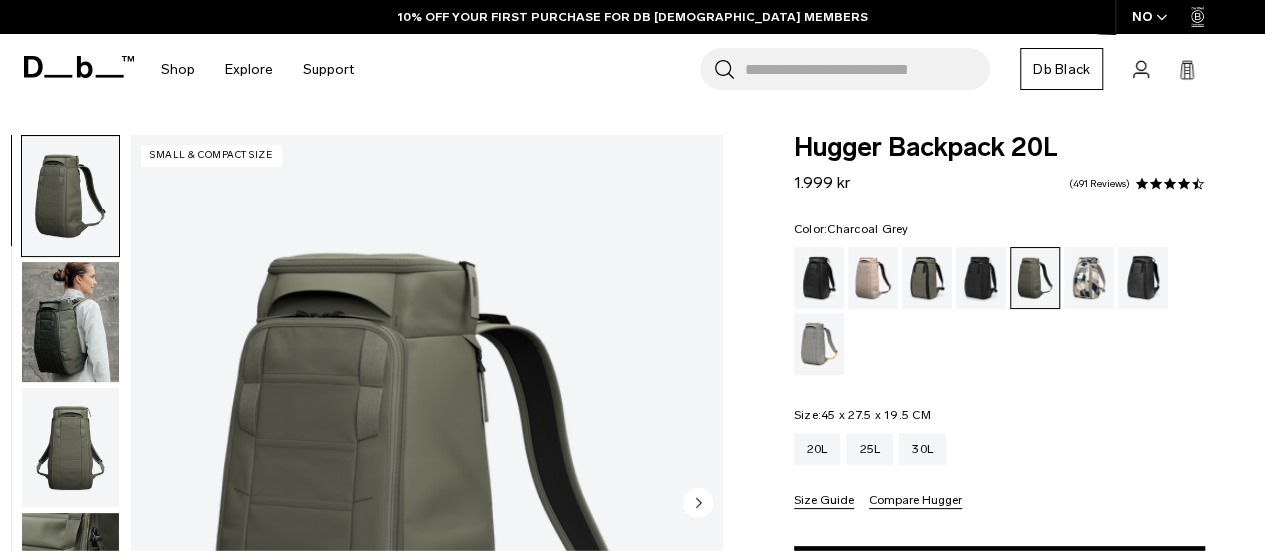 click at bounding box center (981, 278) 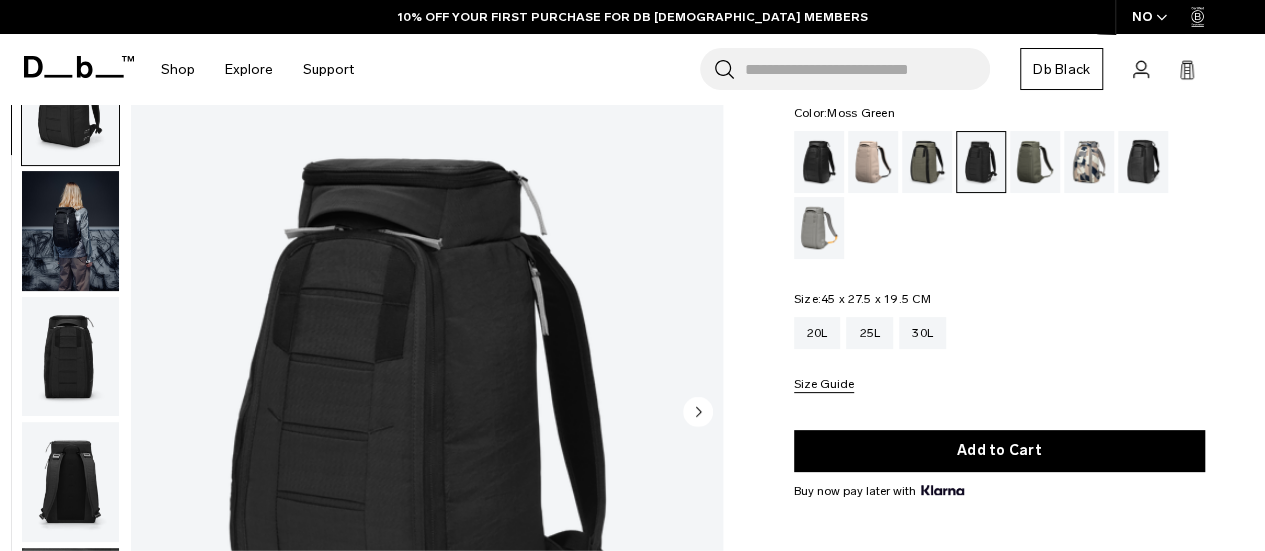 scroll, scrollTop: 116, scrollLeft: 0, axis: vertical 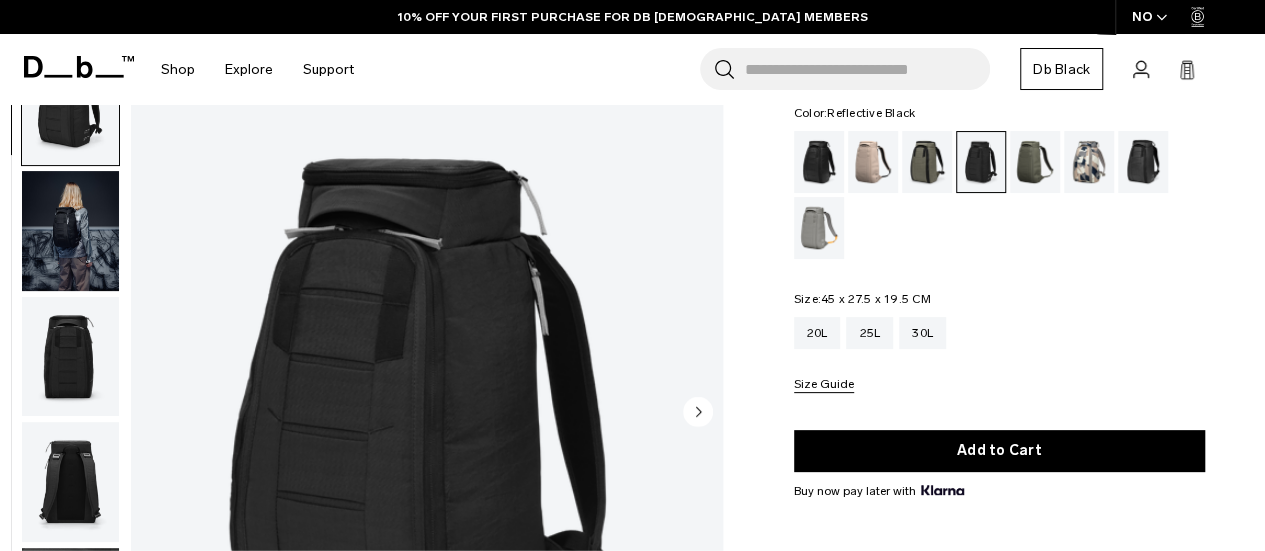 click at bounding box center [1143, 162] 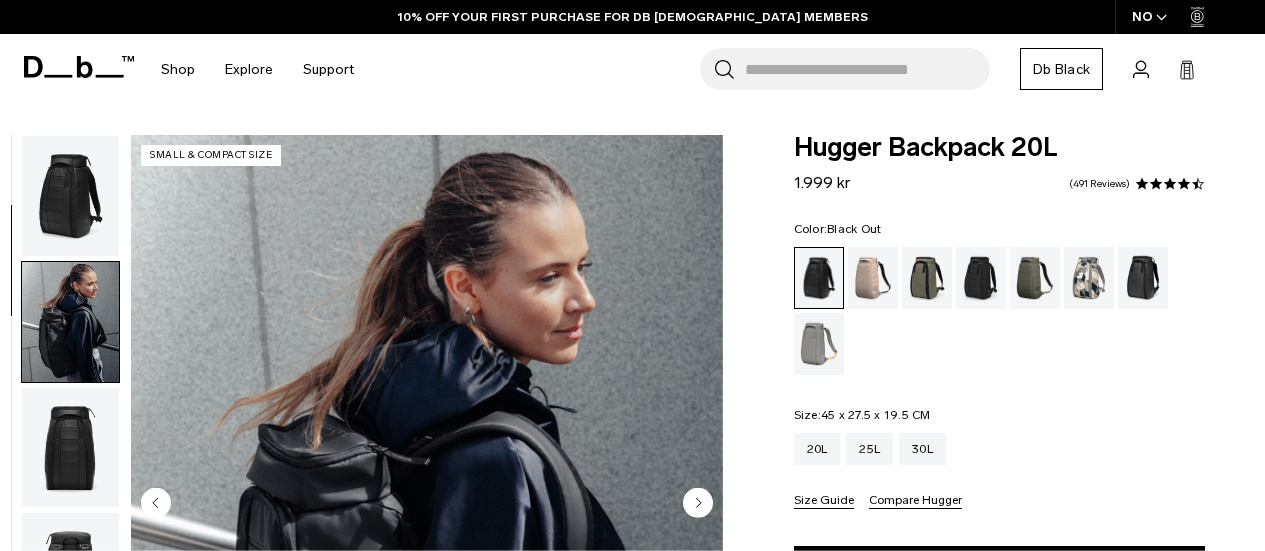scroll, scrollTop: 0, scrollLeft: 0, axis: both 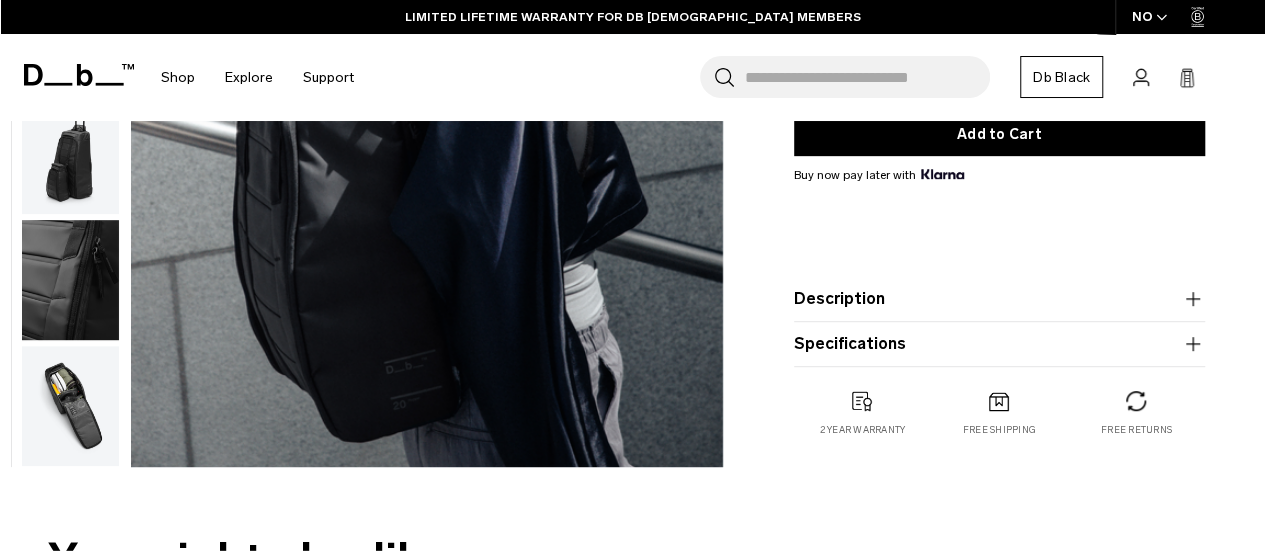 click at bounding box center [70, 406] 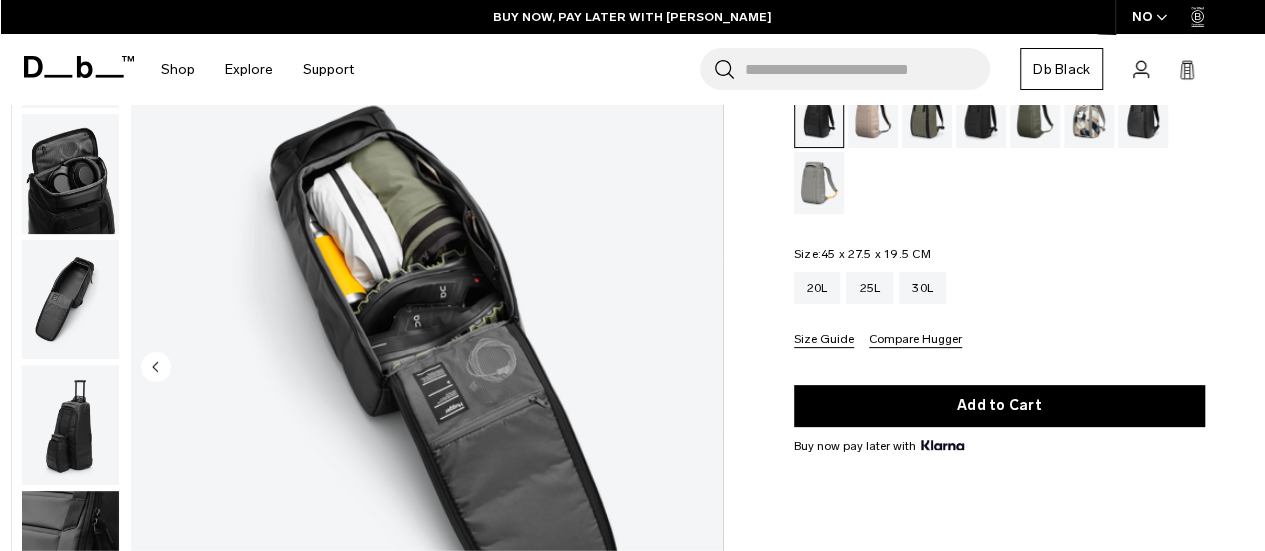scroll, scrollTop: 179, scrollLeft: 0, axis: vertical 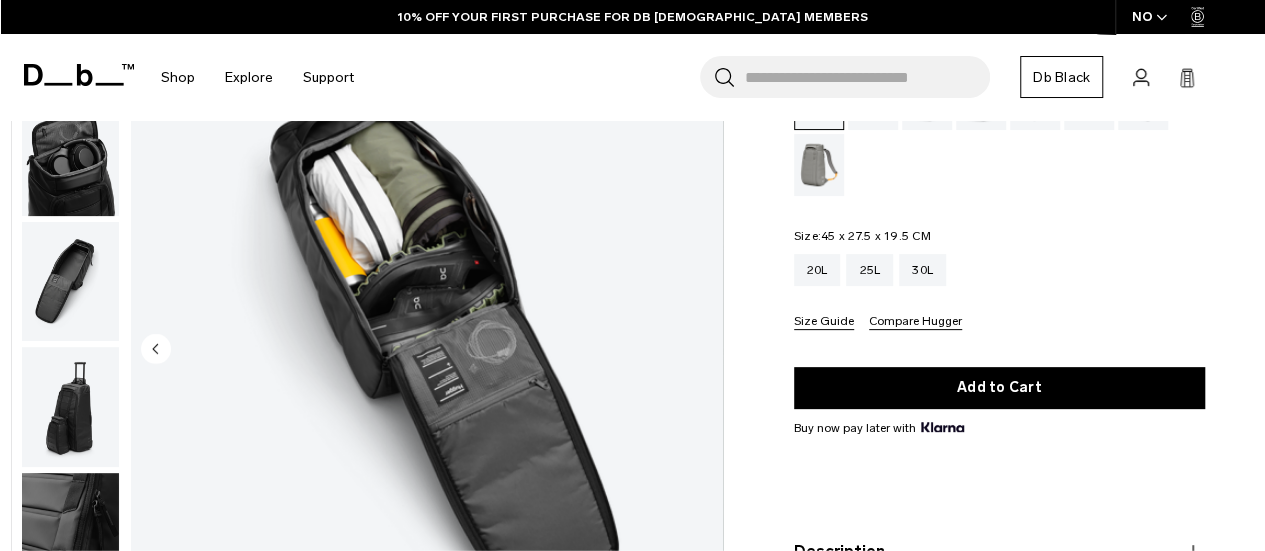 click at bounding box center [70, 408] 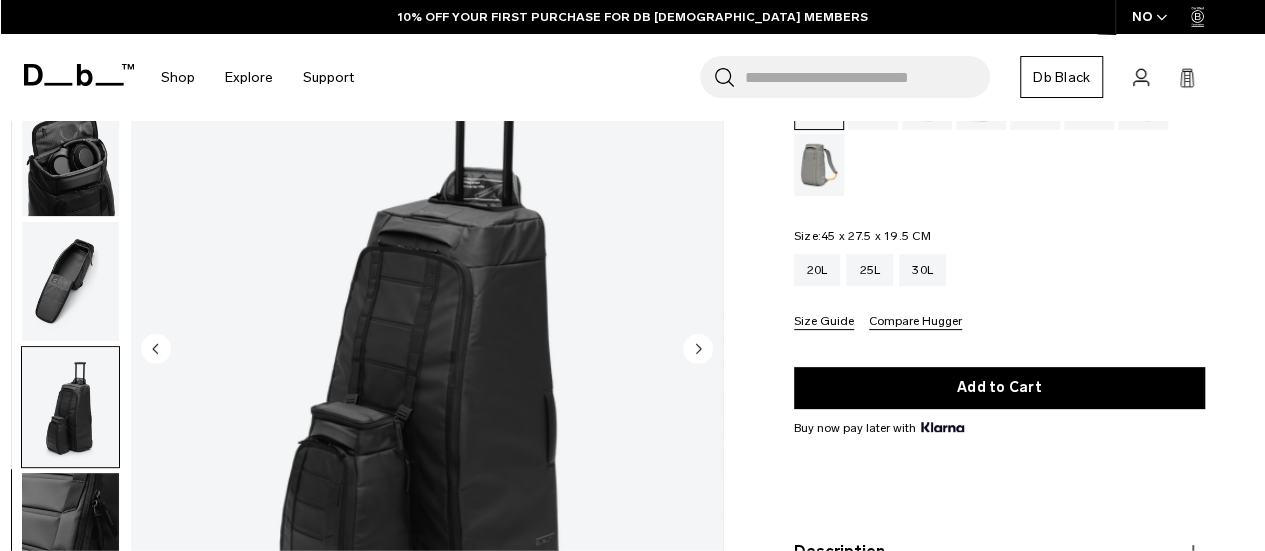 click at bounding box center [70, 282] 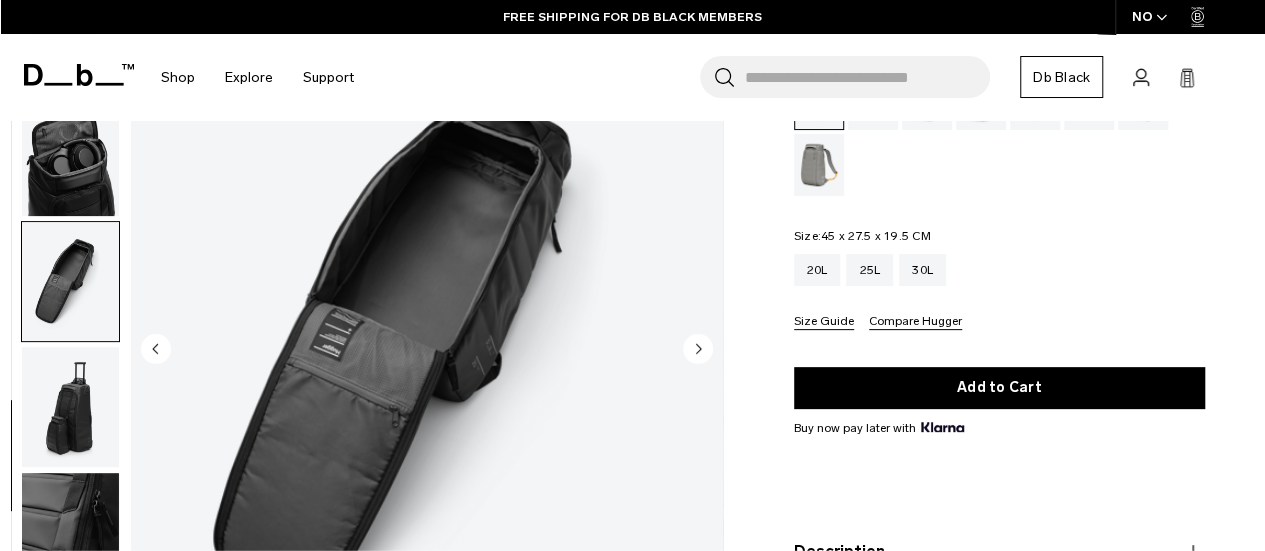 click at bounding box center [70, 156] 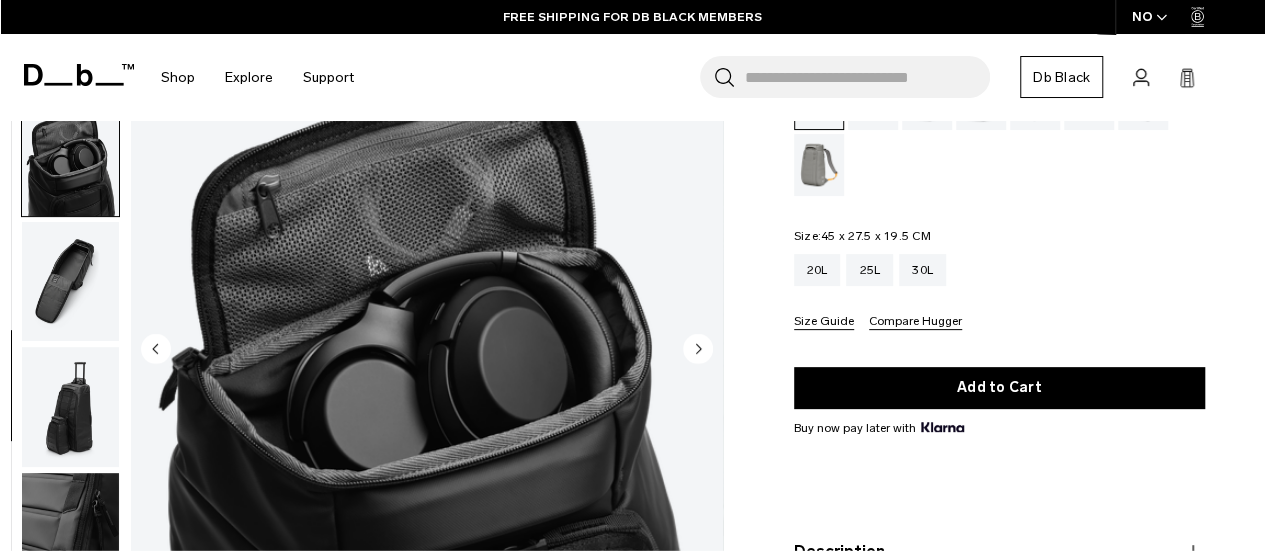 click at bounding box center [70, 408] 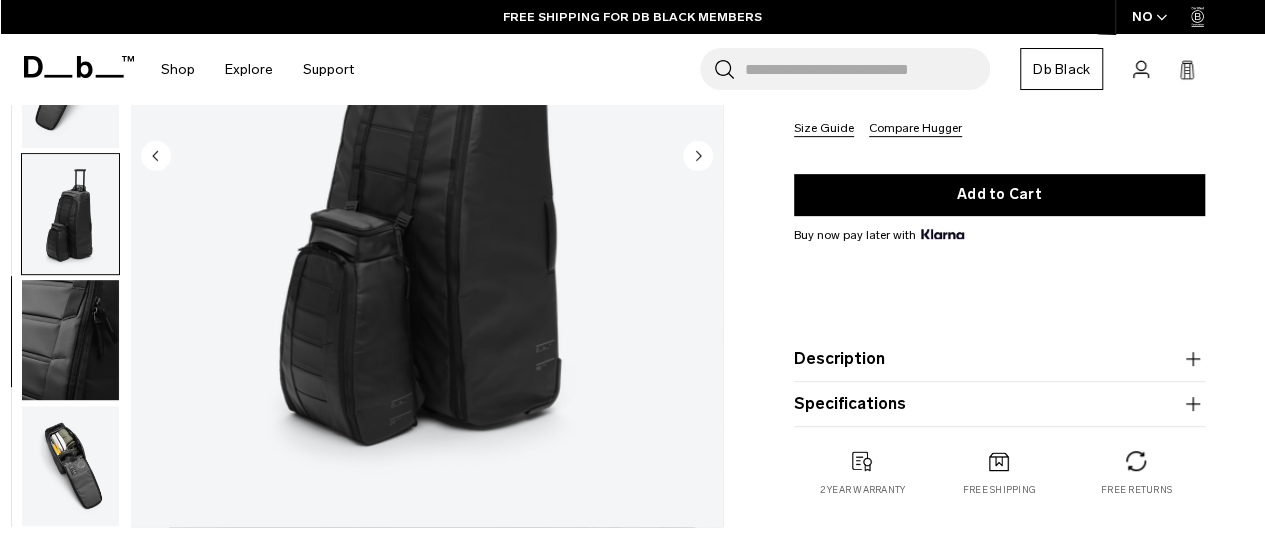 scroll, scrollTop: 370, scrollLeft: 0, axis: vertical 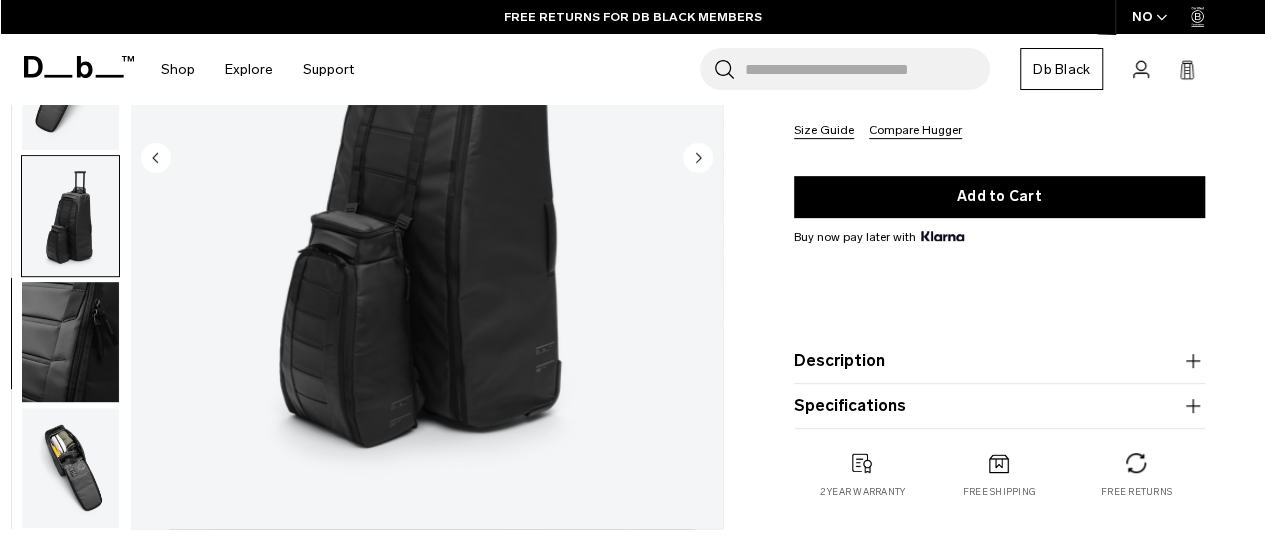 click at bounding box center (70, 468) 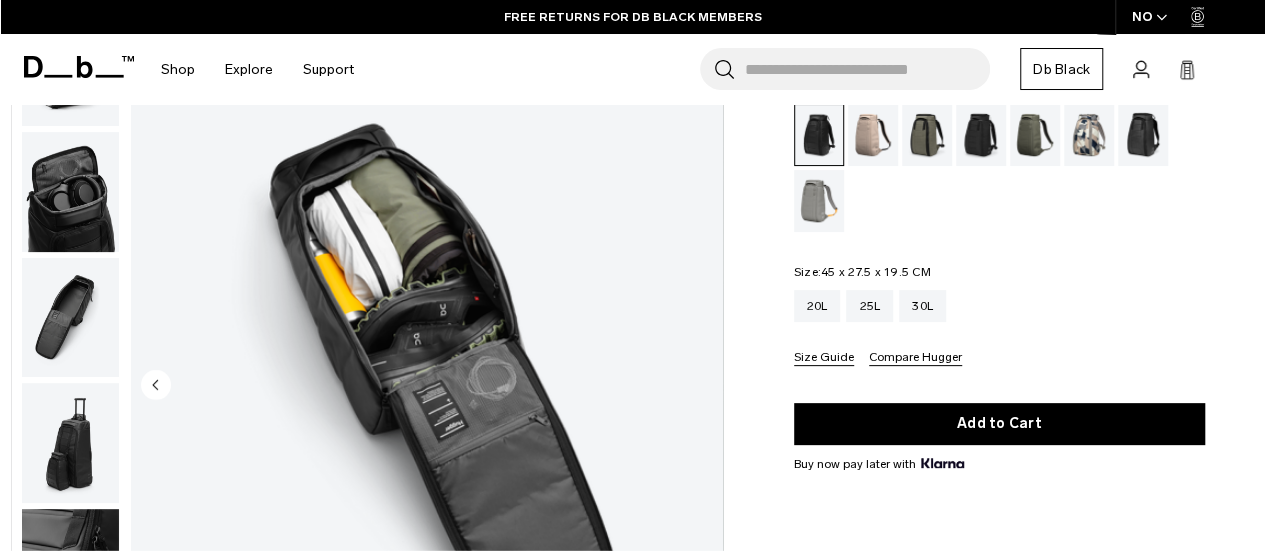 scroll, scrollTop: 131, scrollLeft: 0, axis: vertical 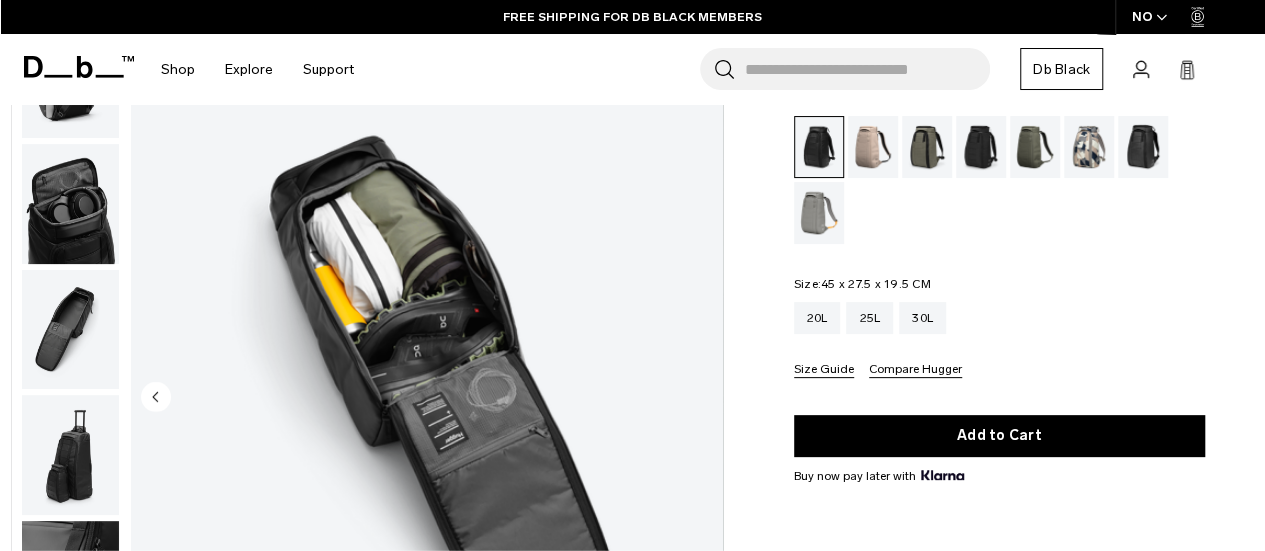 click at bounding box center [427, 398] 